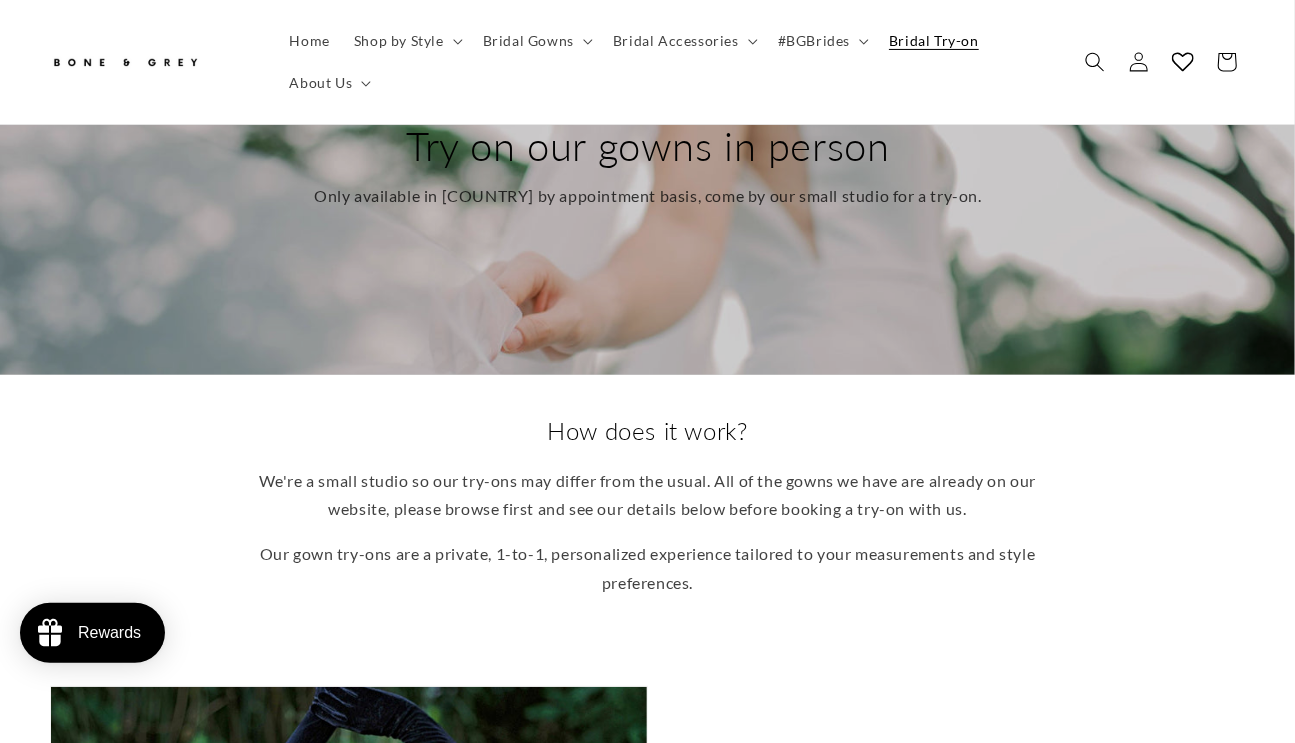 scroll, scrollTop: 208, scrollLeft: 0, axis: vertical 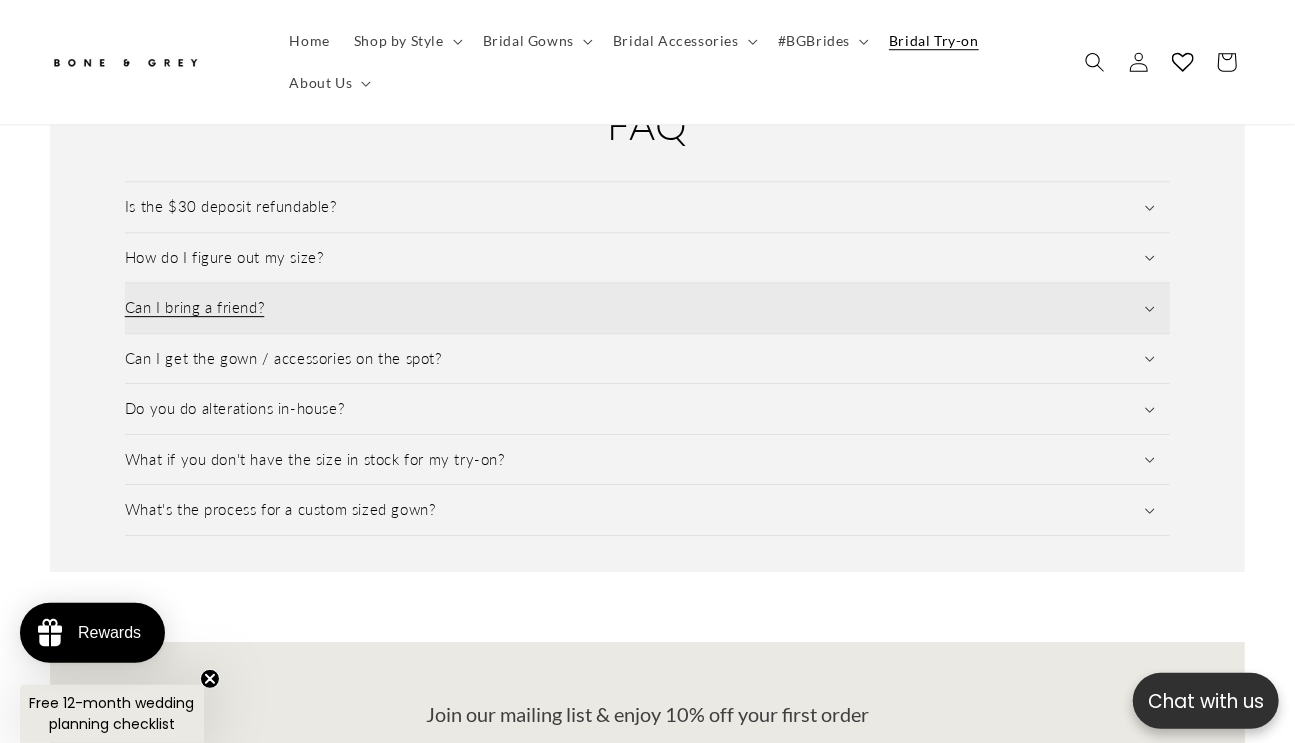 click on "Can I bring a friend?" at bounding box center [648, 308] 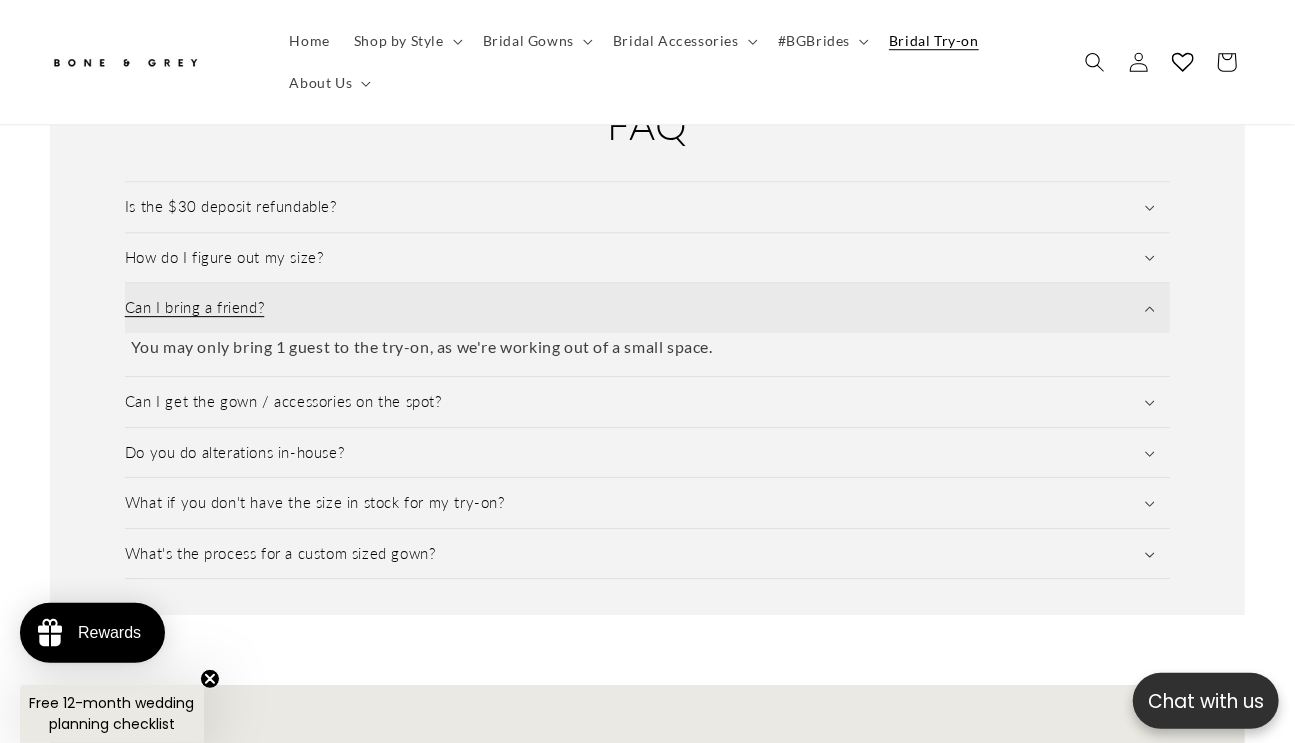click on "Can I bring a friend?" at bounding box center [648, 308] 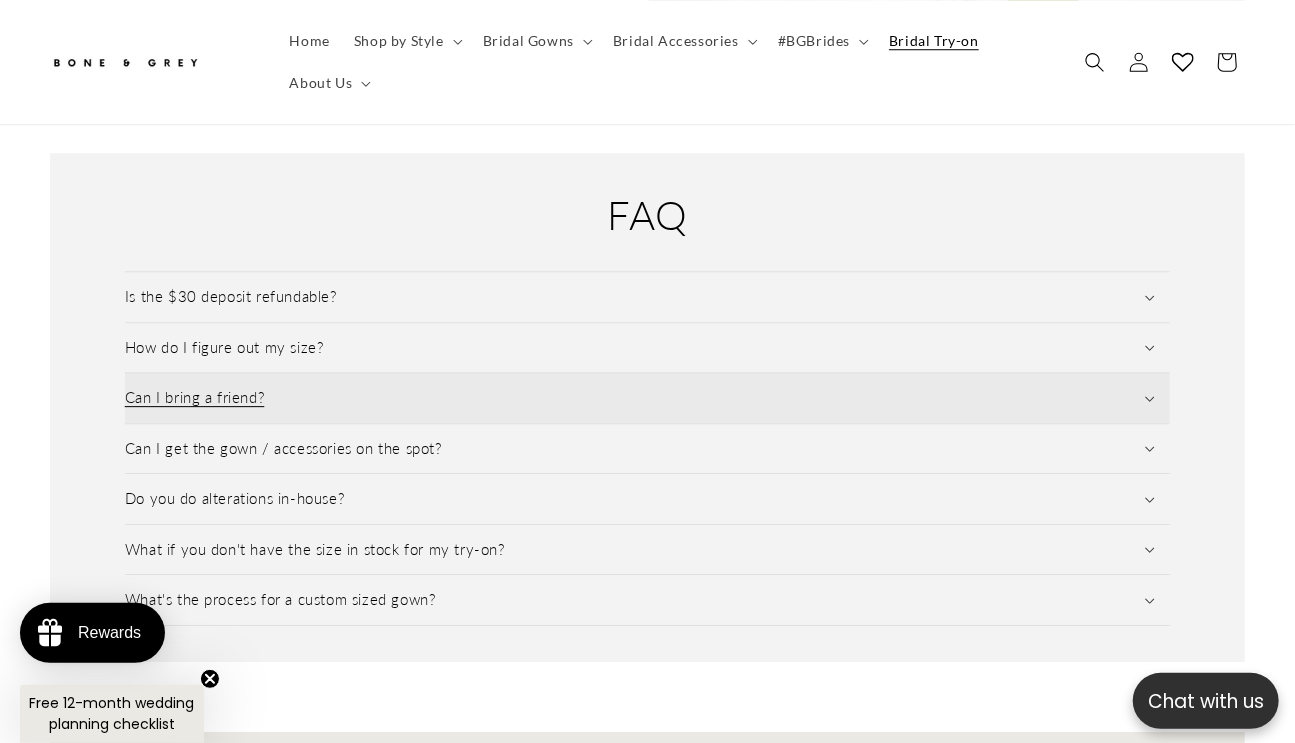 scroll, scrollTop: 1951, scrollLeft: 0, axis: vertical 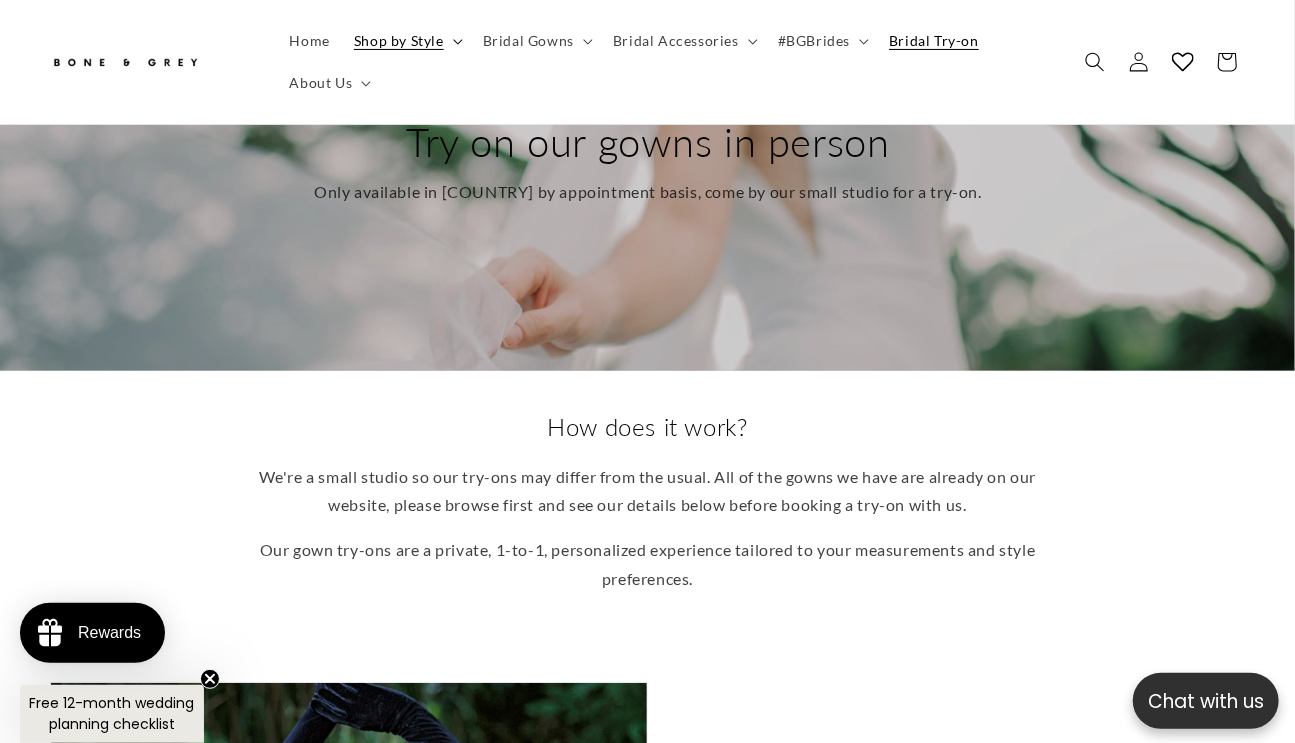 click on "Shop by Style" at bounding box center (399, 41) 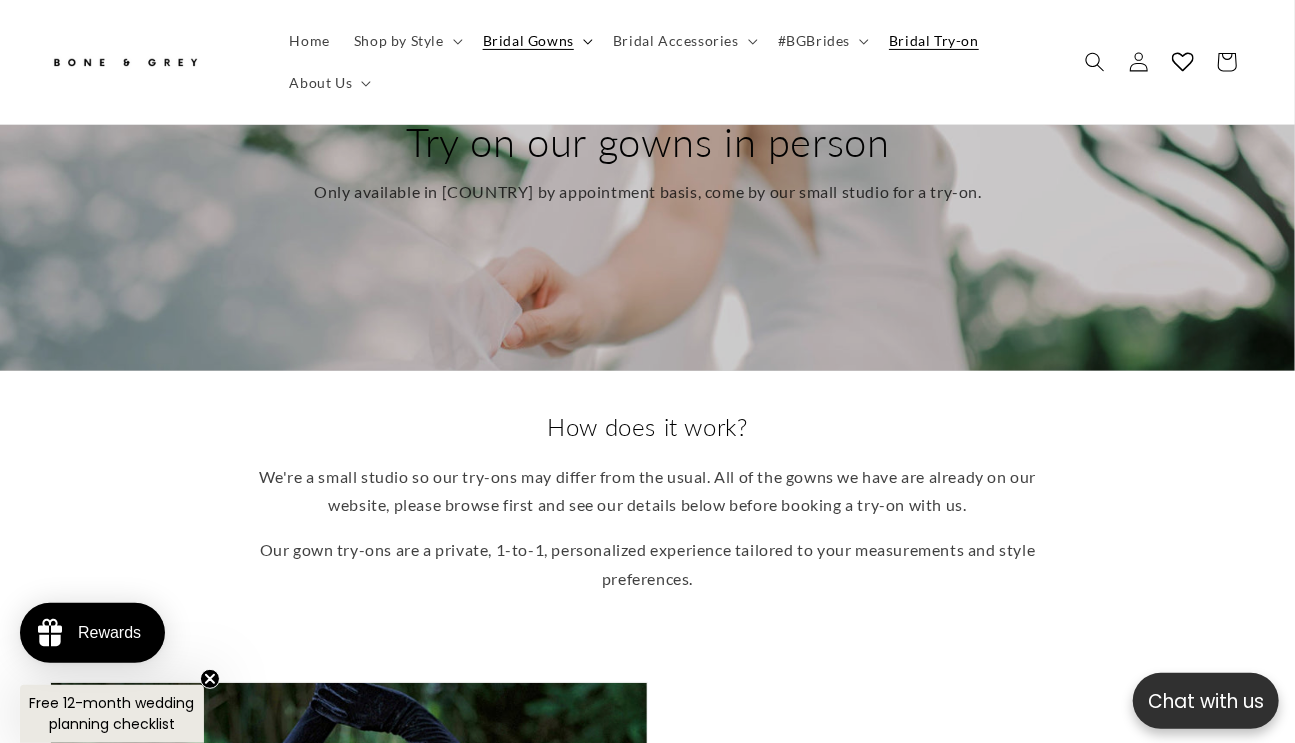 click on "Bridal Gowns" at bounding box center [528, 41] 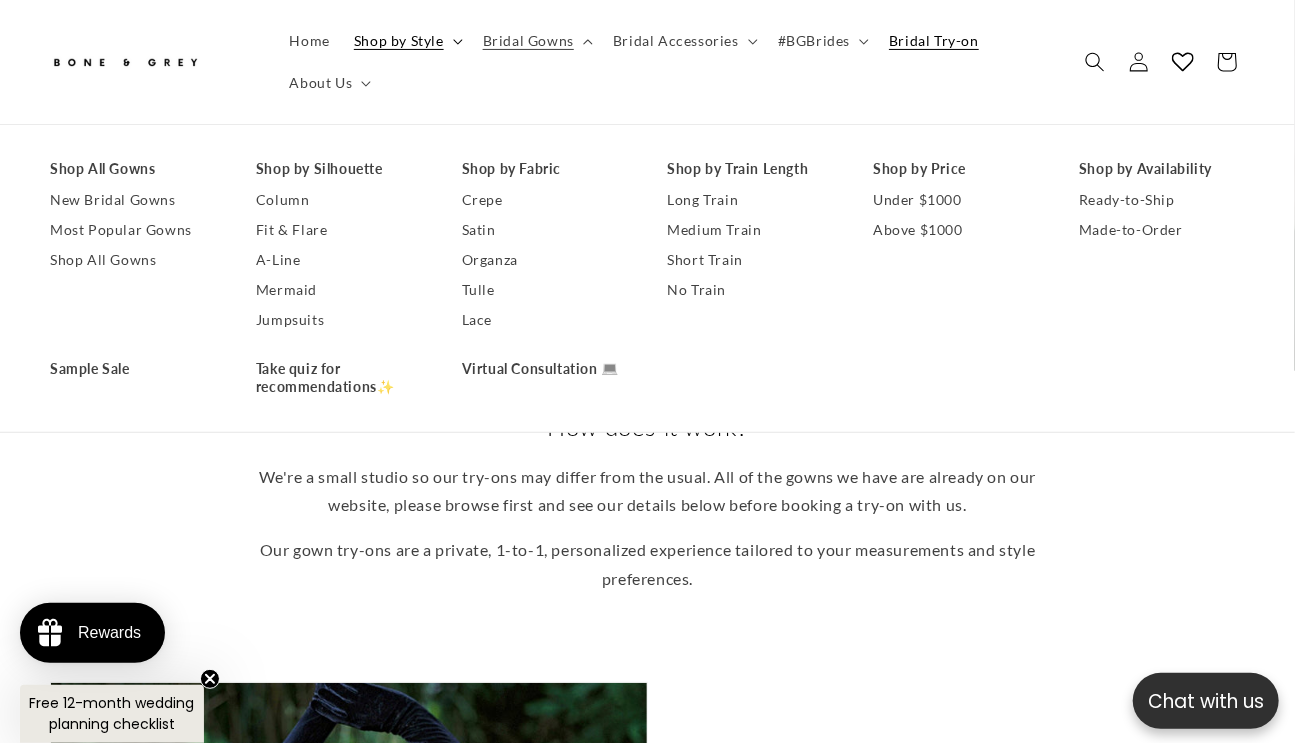 scroll, scrollTop: 0, scrollLeft: 428, axis: horizontal 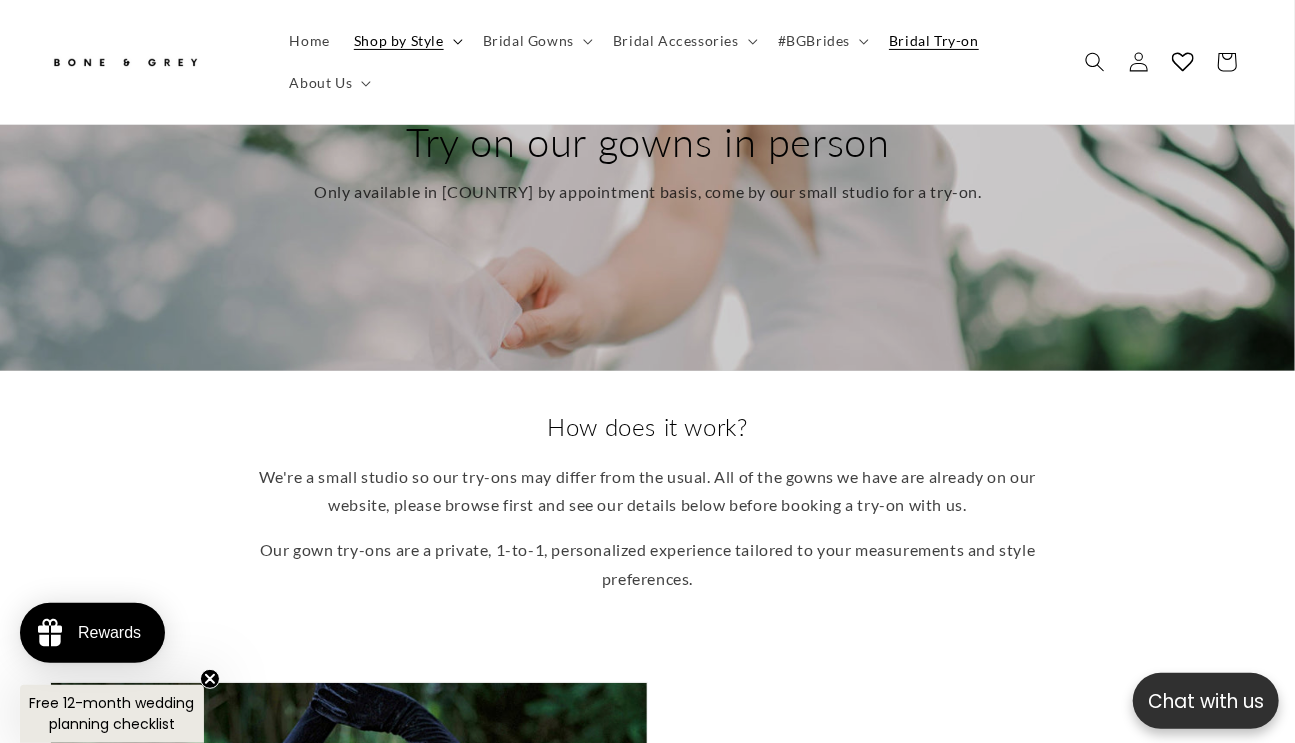 click on "Shop by Style" at bounding box center [399, 41] 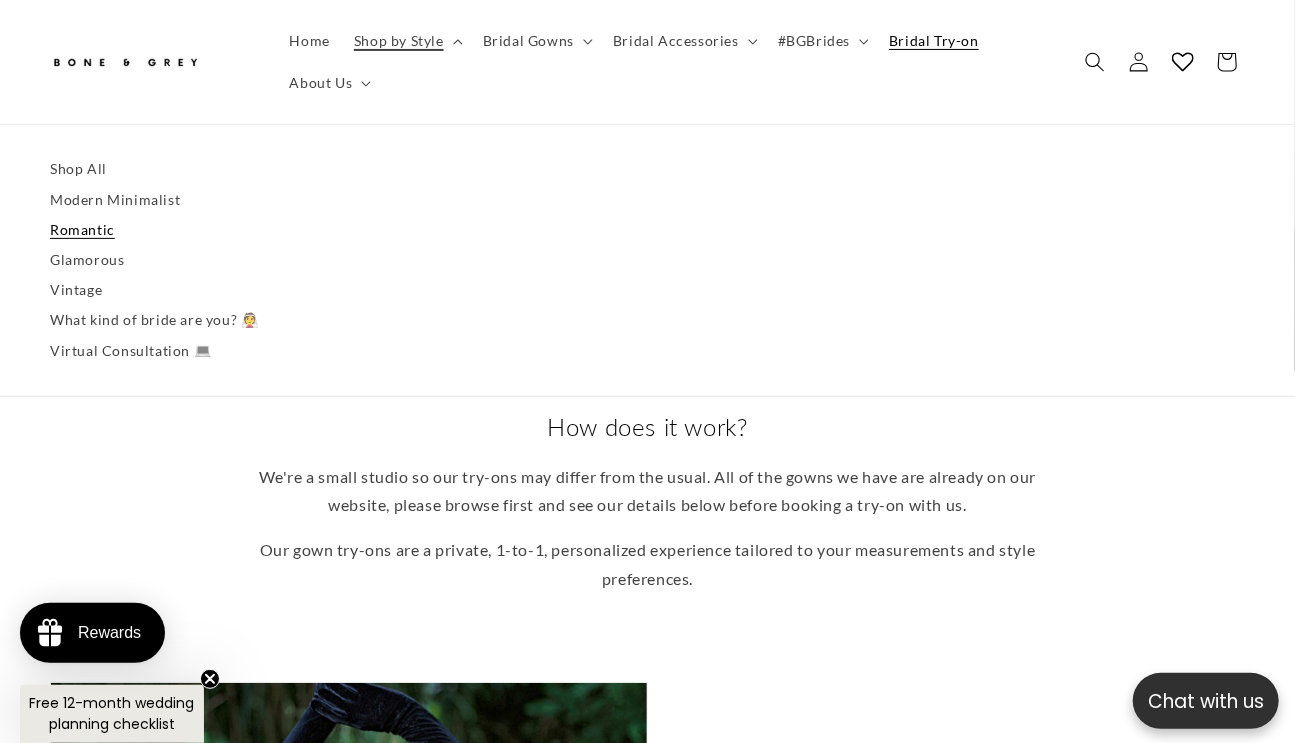 scroll, scrollTop: 0, scrollLeft: 856, axis: horizontal 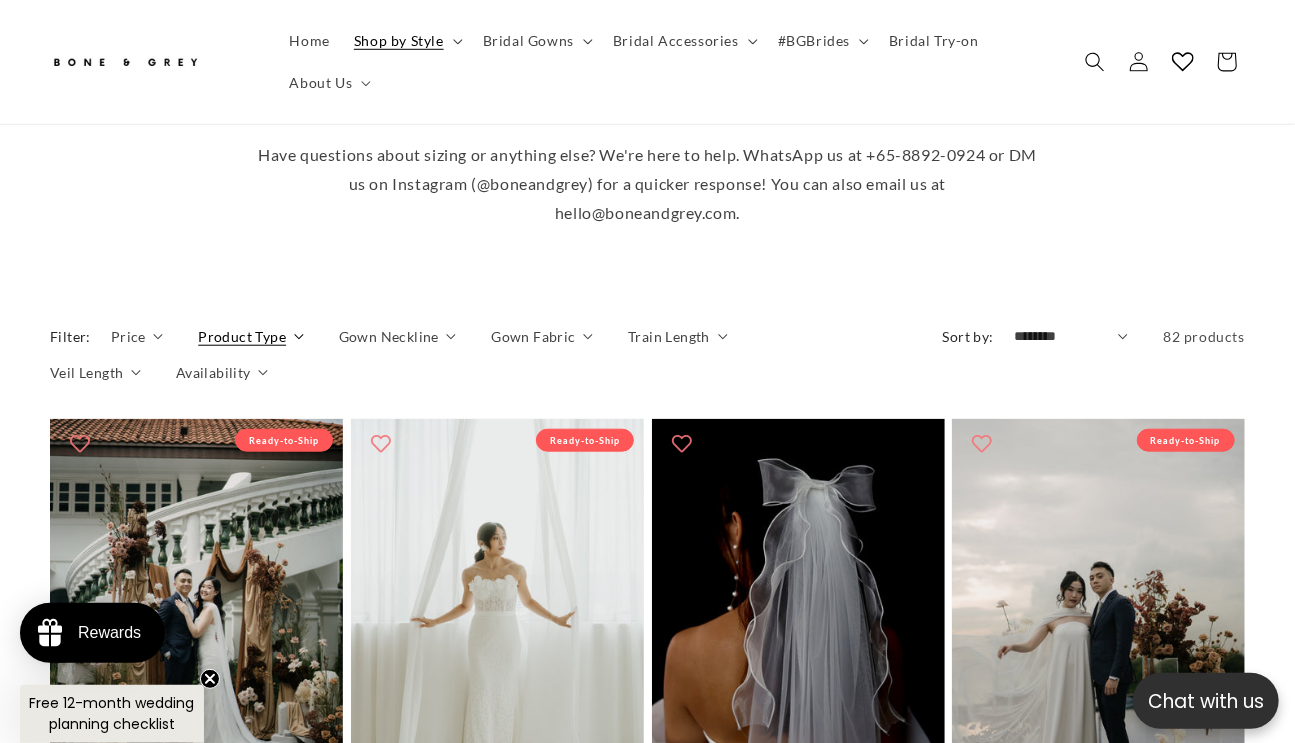 click on "Product Type" at bounding box center [242, 336] 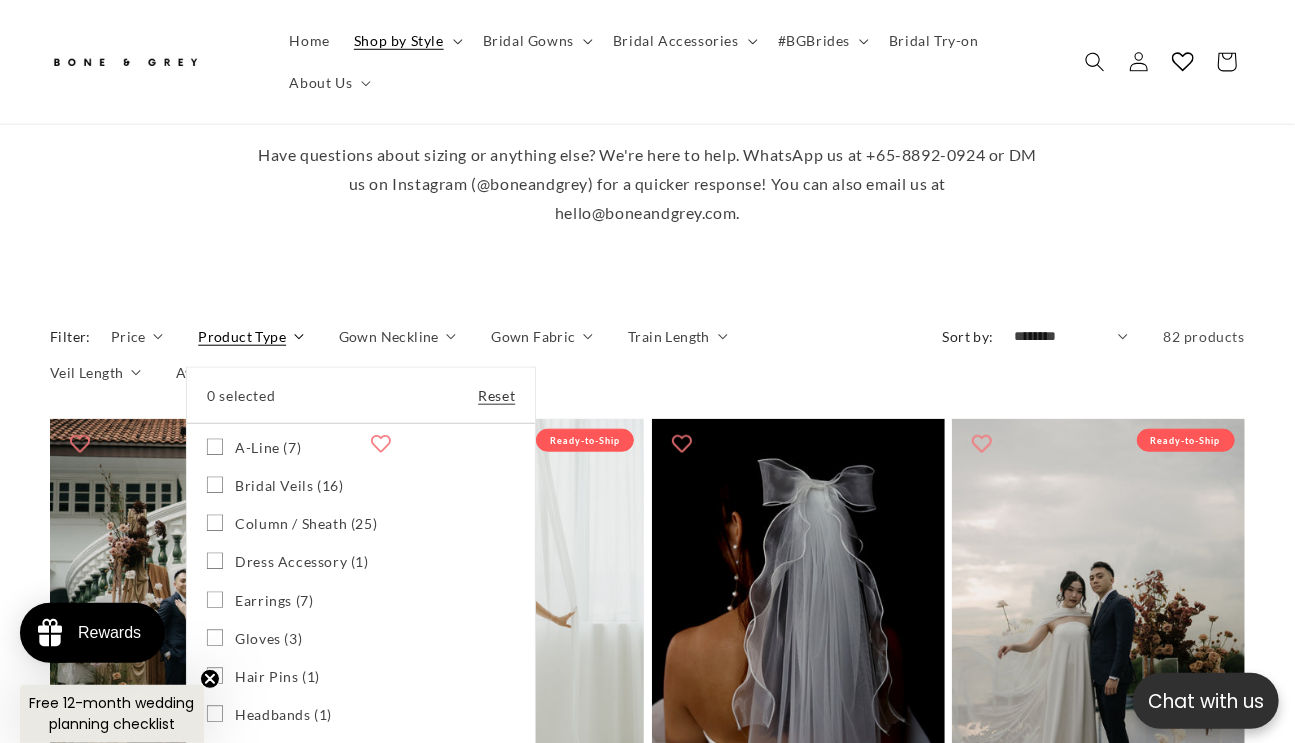 scroll, scrollTop: 0, scrollLeft: 428, axis: horizontal 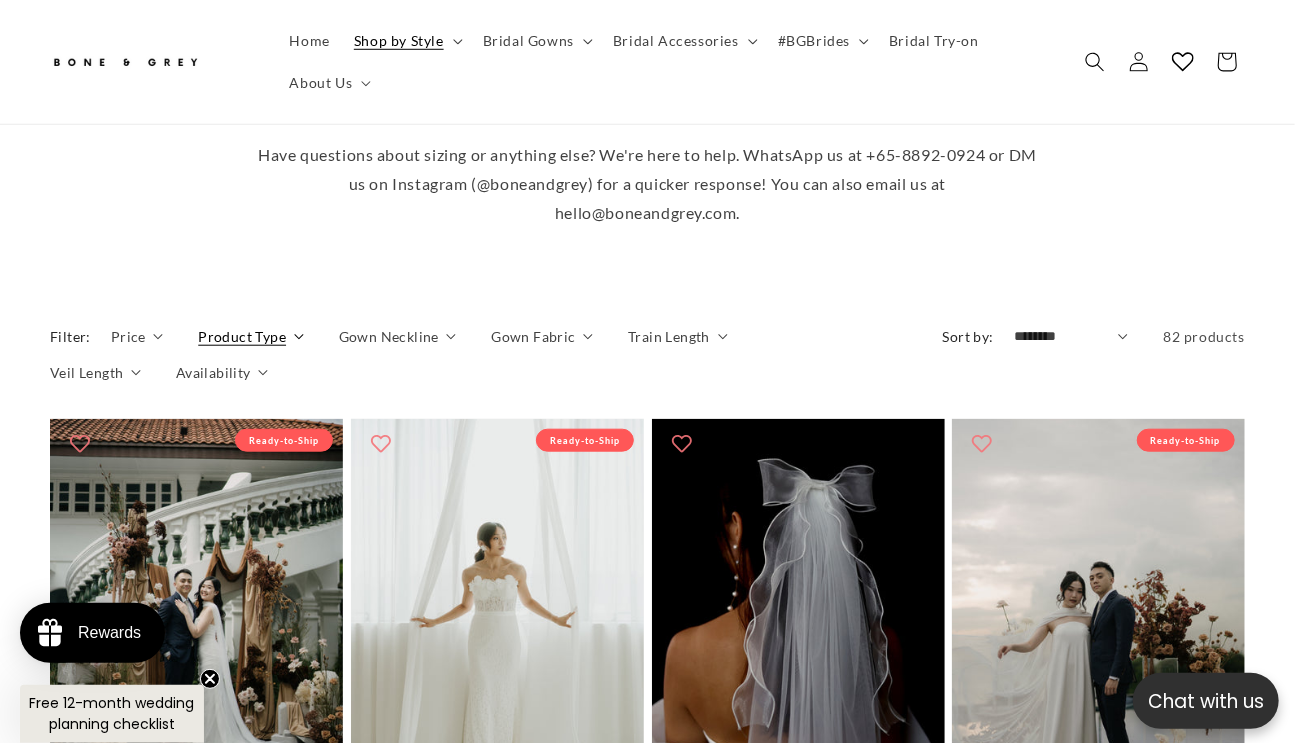 click on "Product Type" at bounding box center (242, 336) 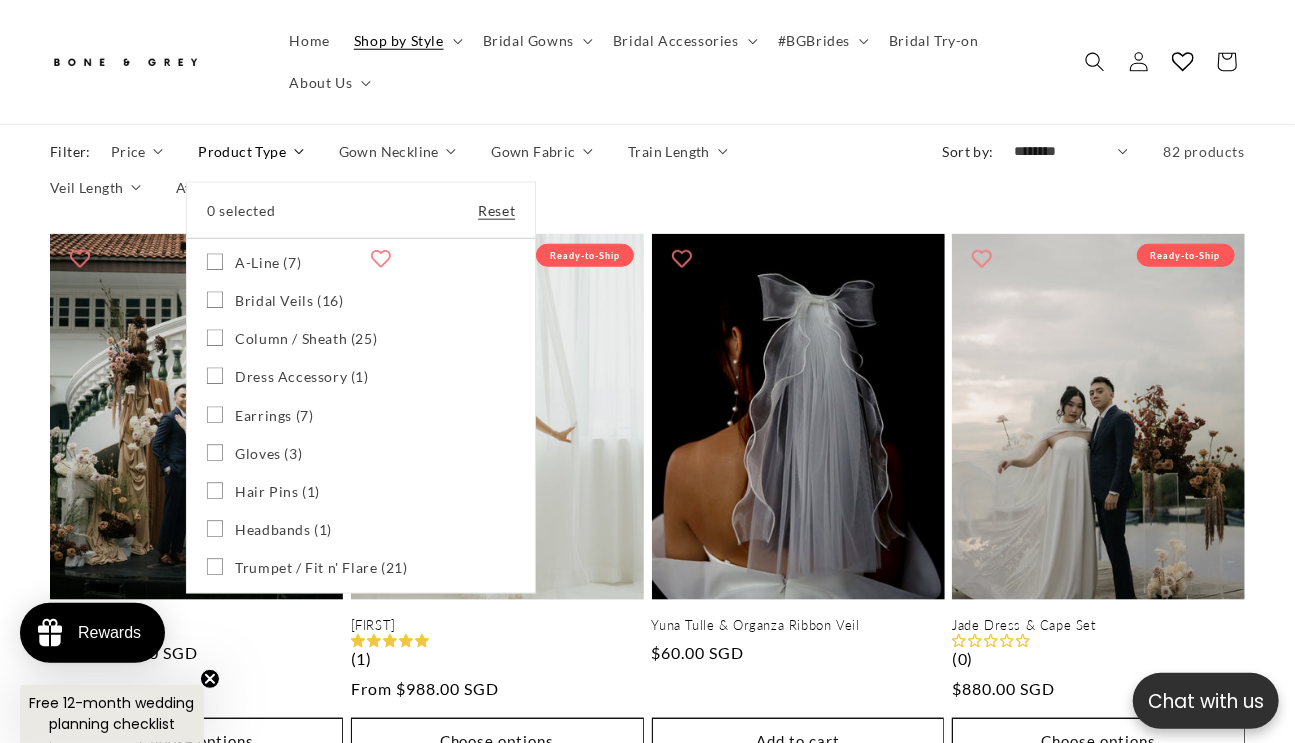 scroll, scrollTop: 955, scrollLeft: 0, axis: vertical 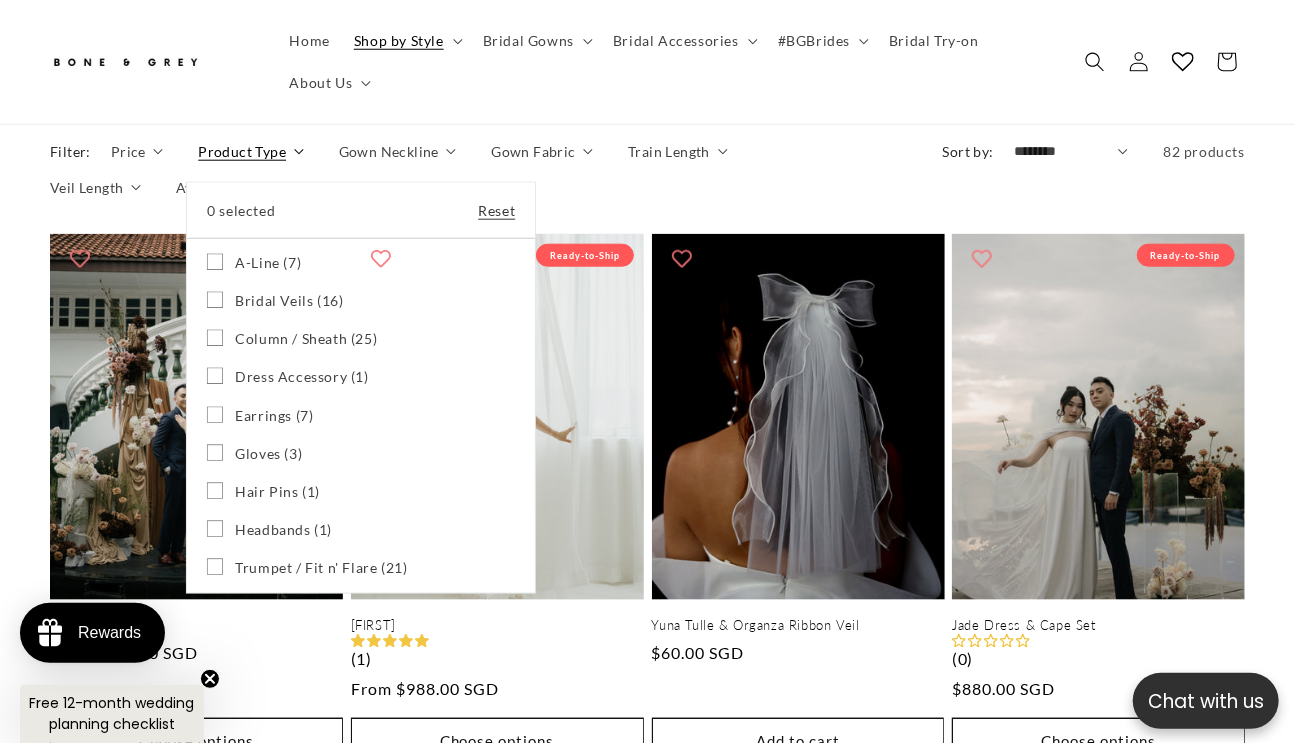 click on "Product Type" at bounding box center (250, 151) 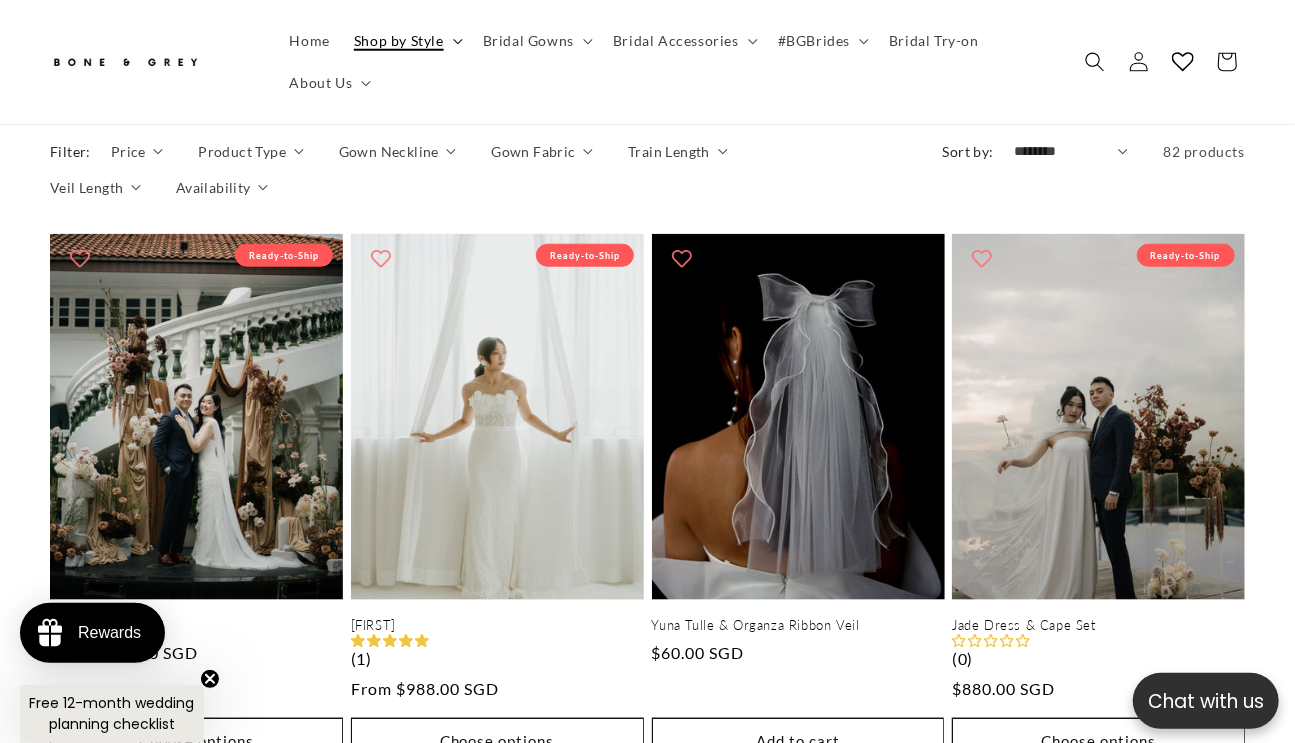 scroll, scrollTop: 0, scrollLeft: 0, axis: both 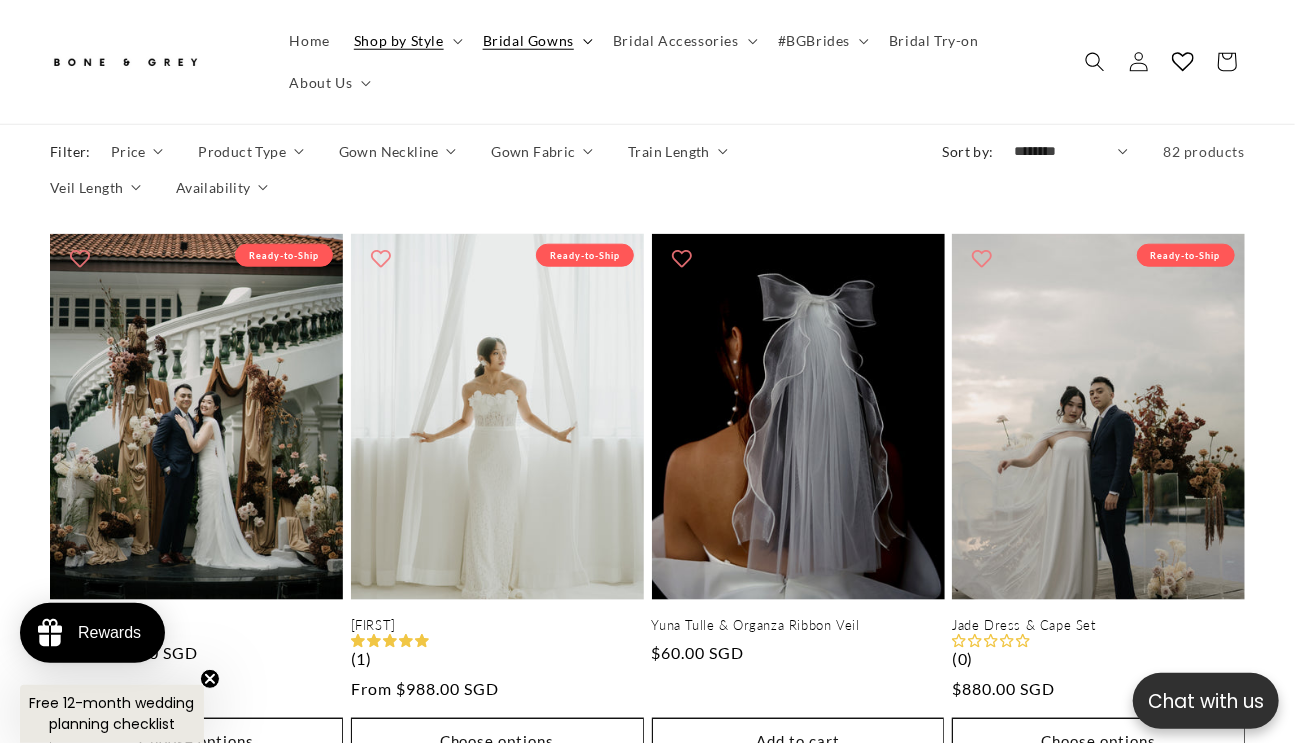 click on "Bridal Gowns" at bounding box center [528, 41] 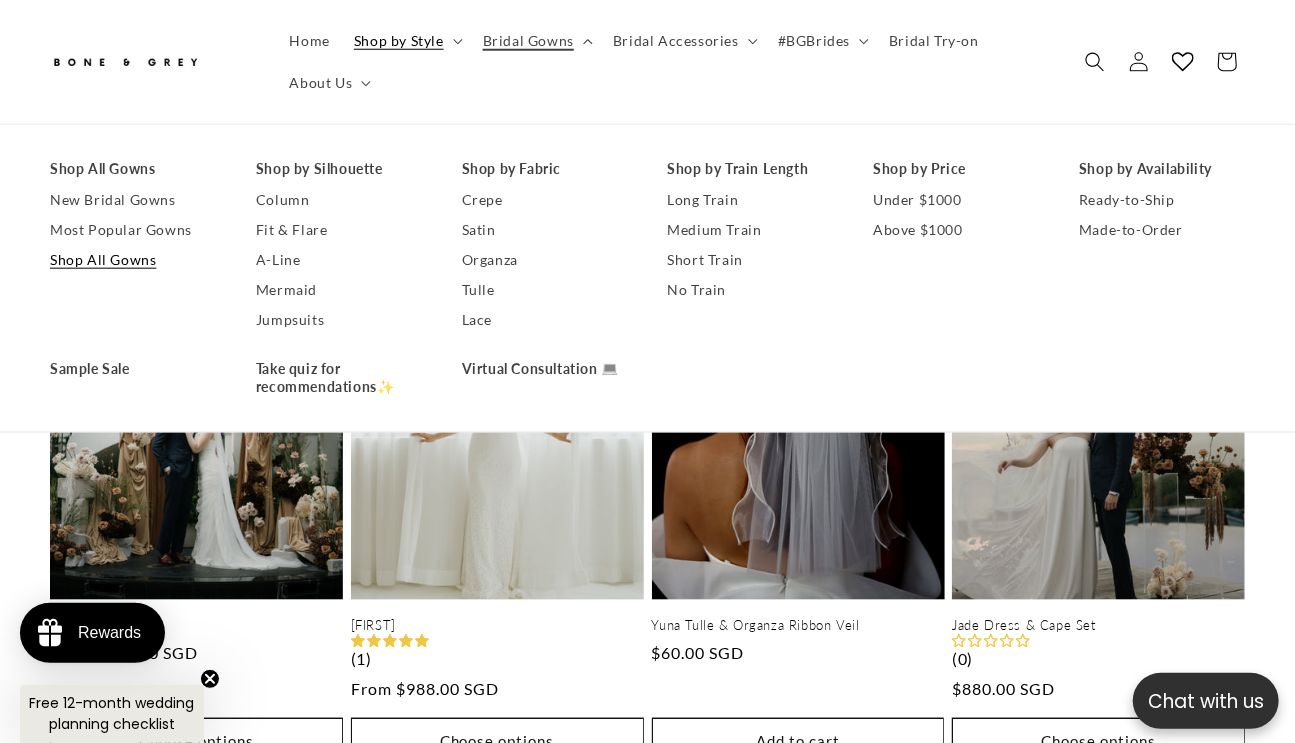 click on "Shop All Gowns" at bounding box center [133, 260] 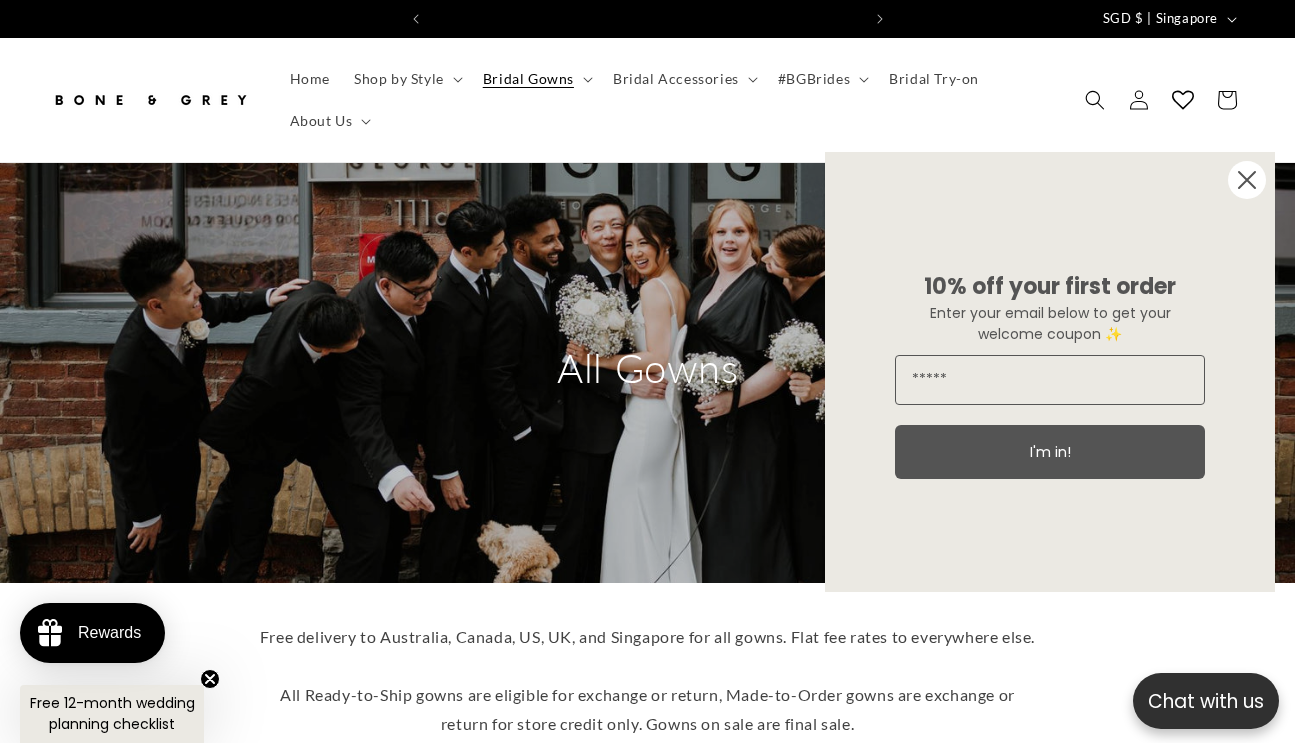 scroll, scrollTop: 0, scrollLeft: 0, axis: both 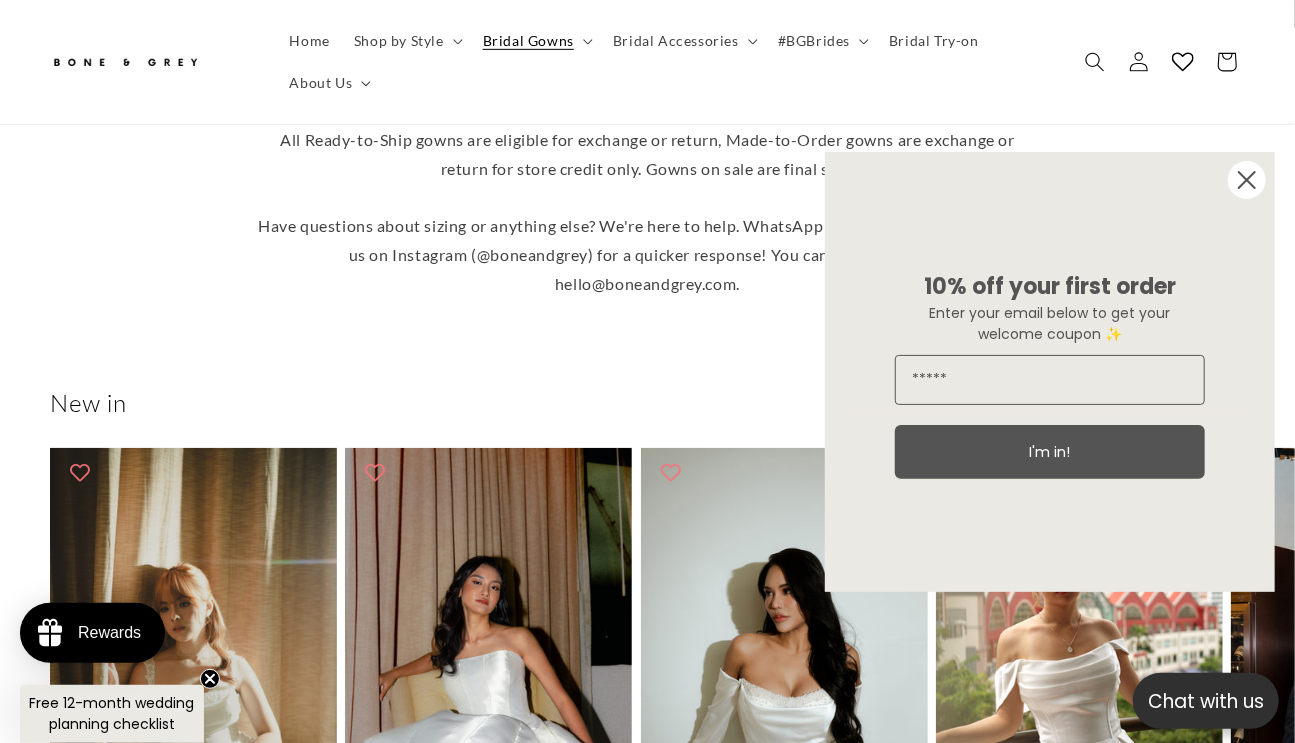 click at bounding box center (1247, 180) 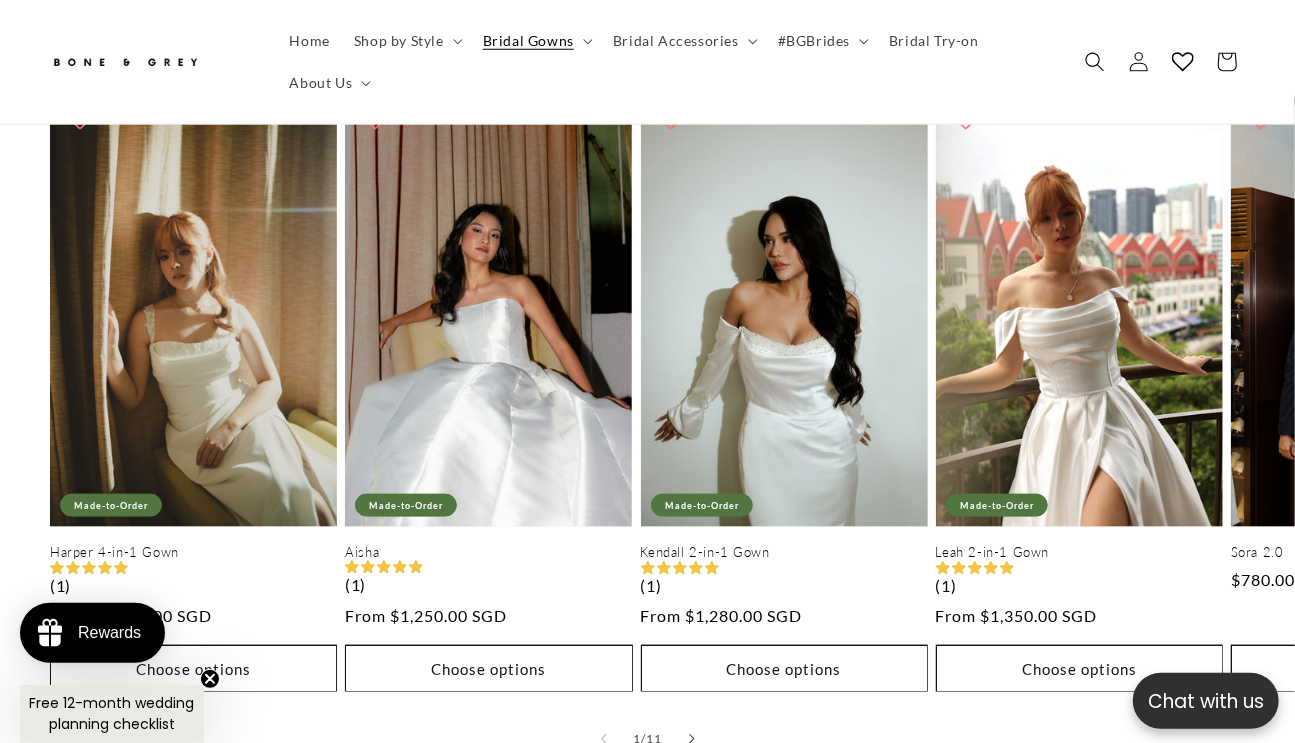 scroll, scrollTop: 909, scrollLeft: 0, axis: vertical 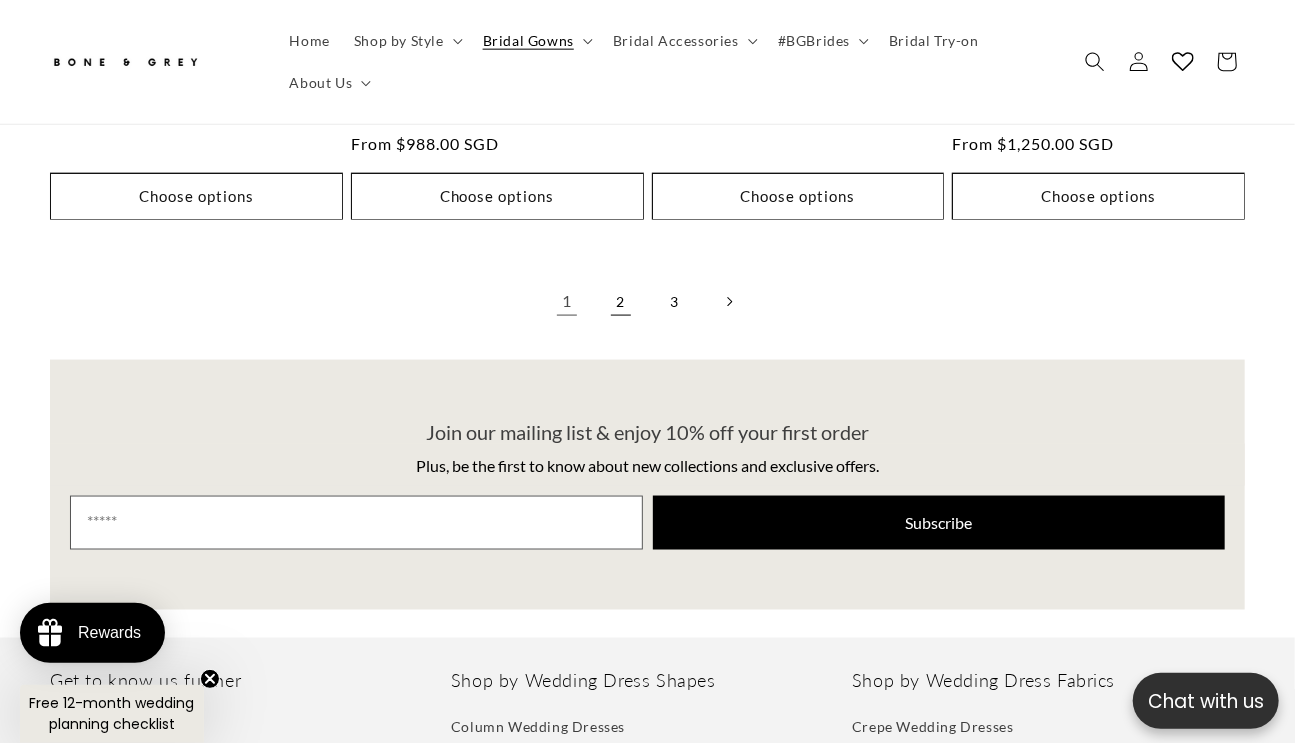 click on "2" at bounding box center (621, 302) 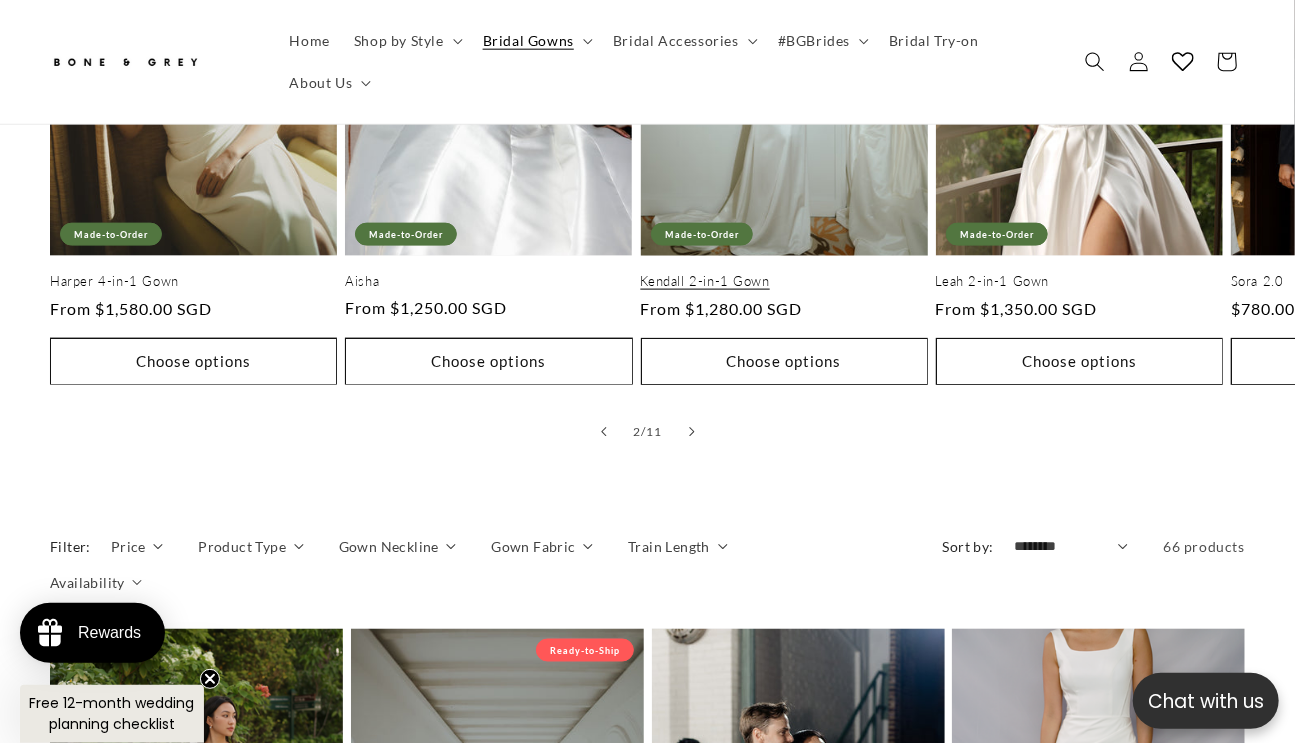 scroll, scrollTop: 947, scrollLeft: 0, axis: vertical 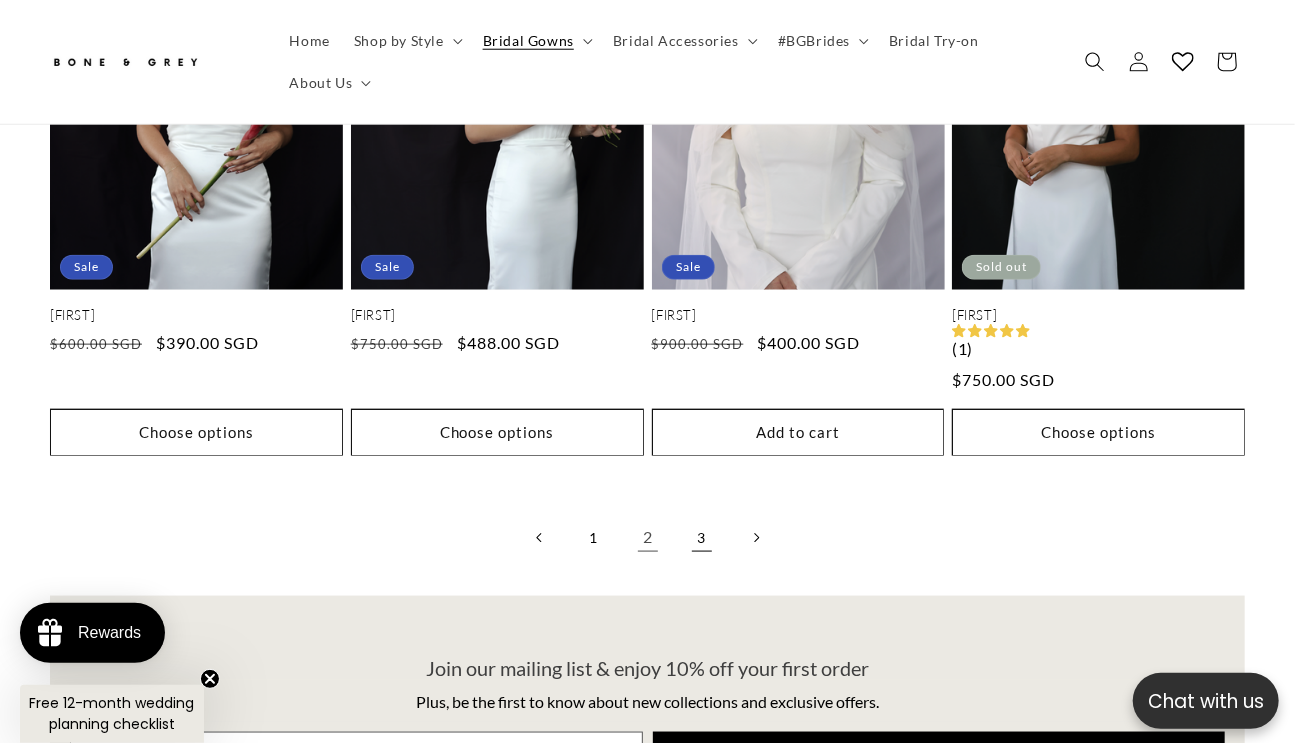 click on "3" at bounding box center (702, 538) 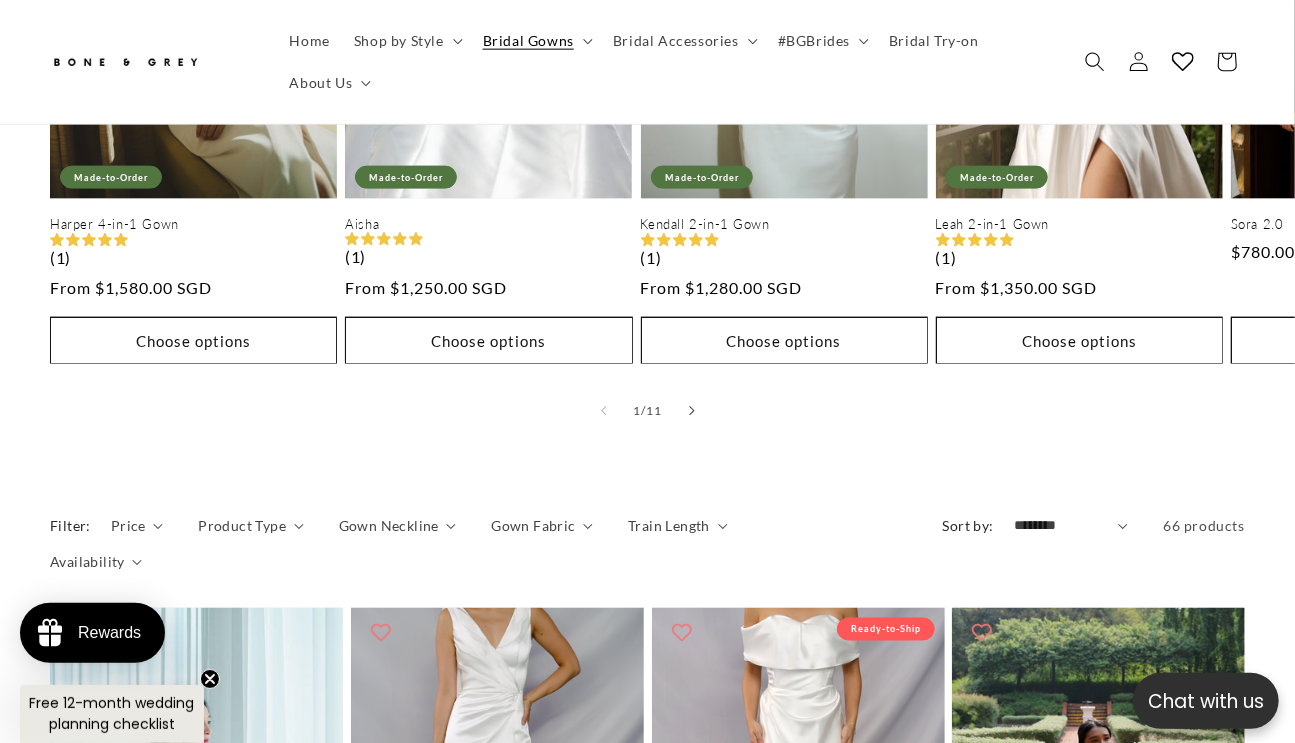 scroll, scrollTop: 1733, scrollLeft: 0, axis: vertical 